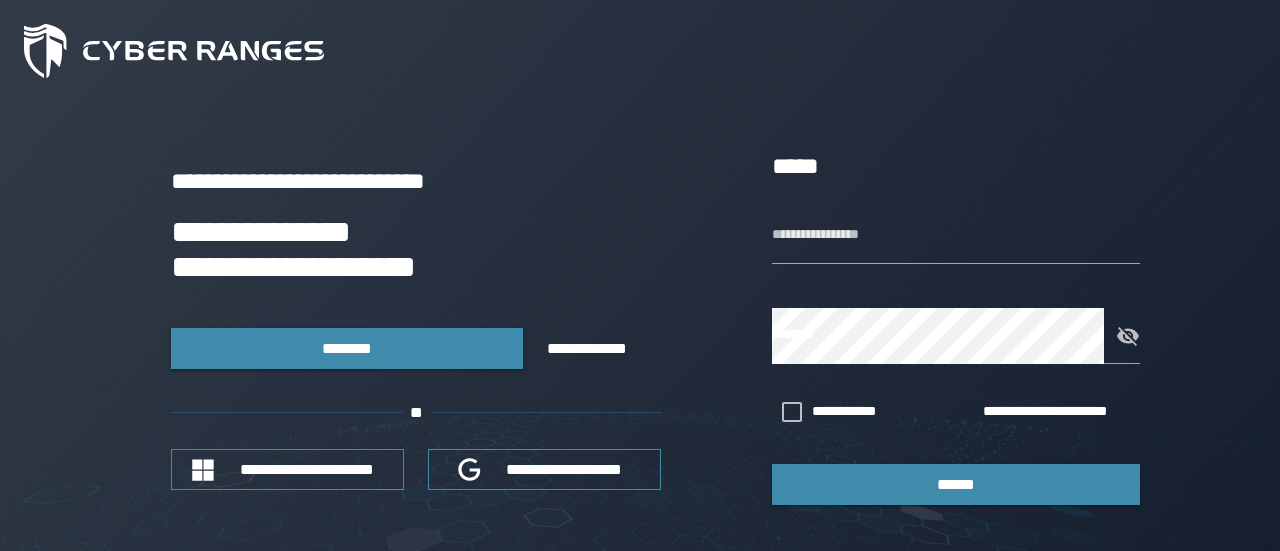 scroll, scrollTop: 0, scrollLeft: 0, axis: both 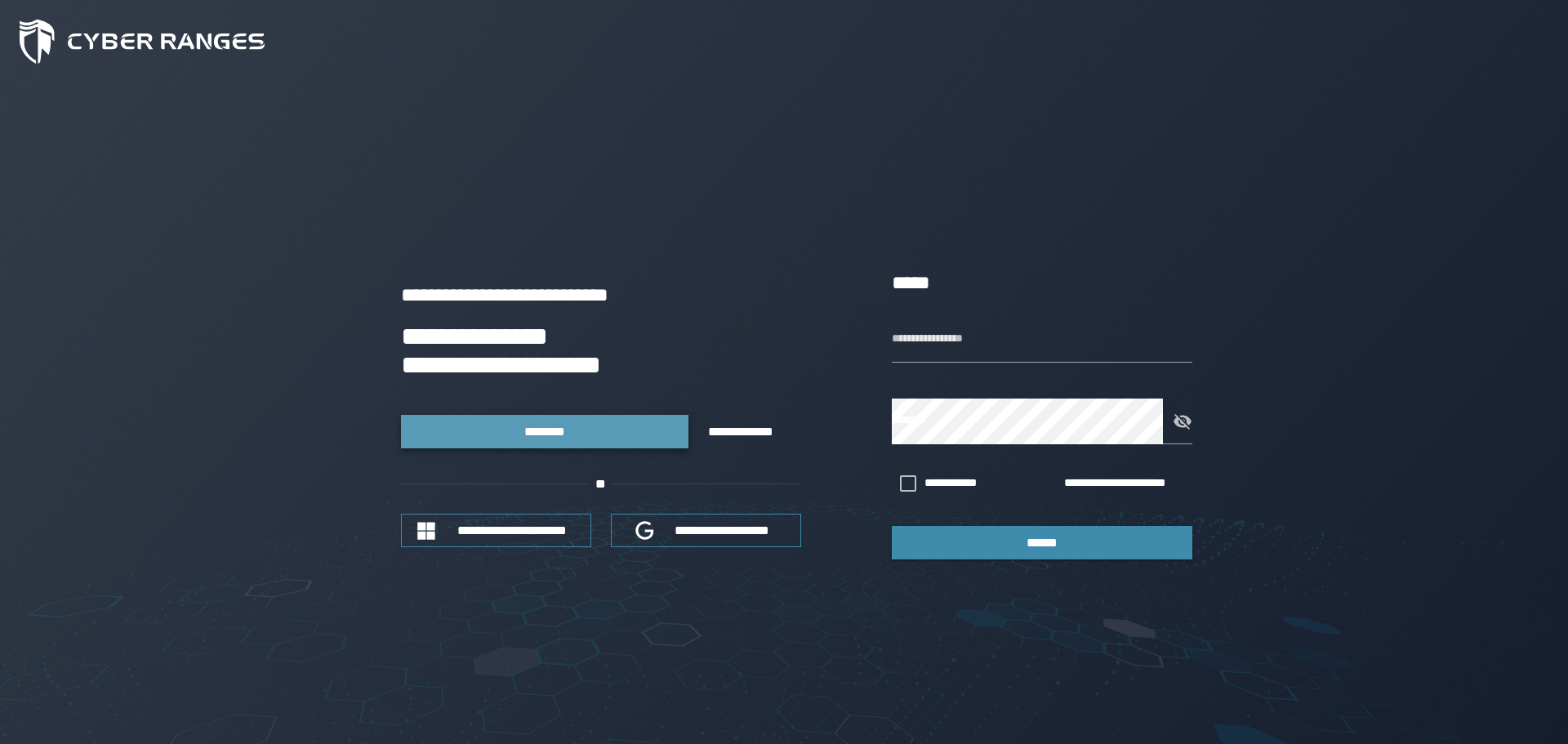 click on "********" at bounding box center [544, 431] 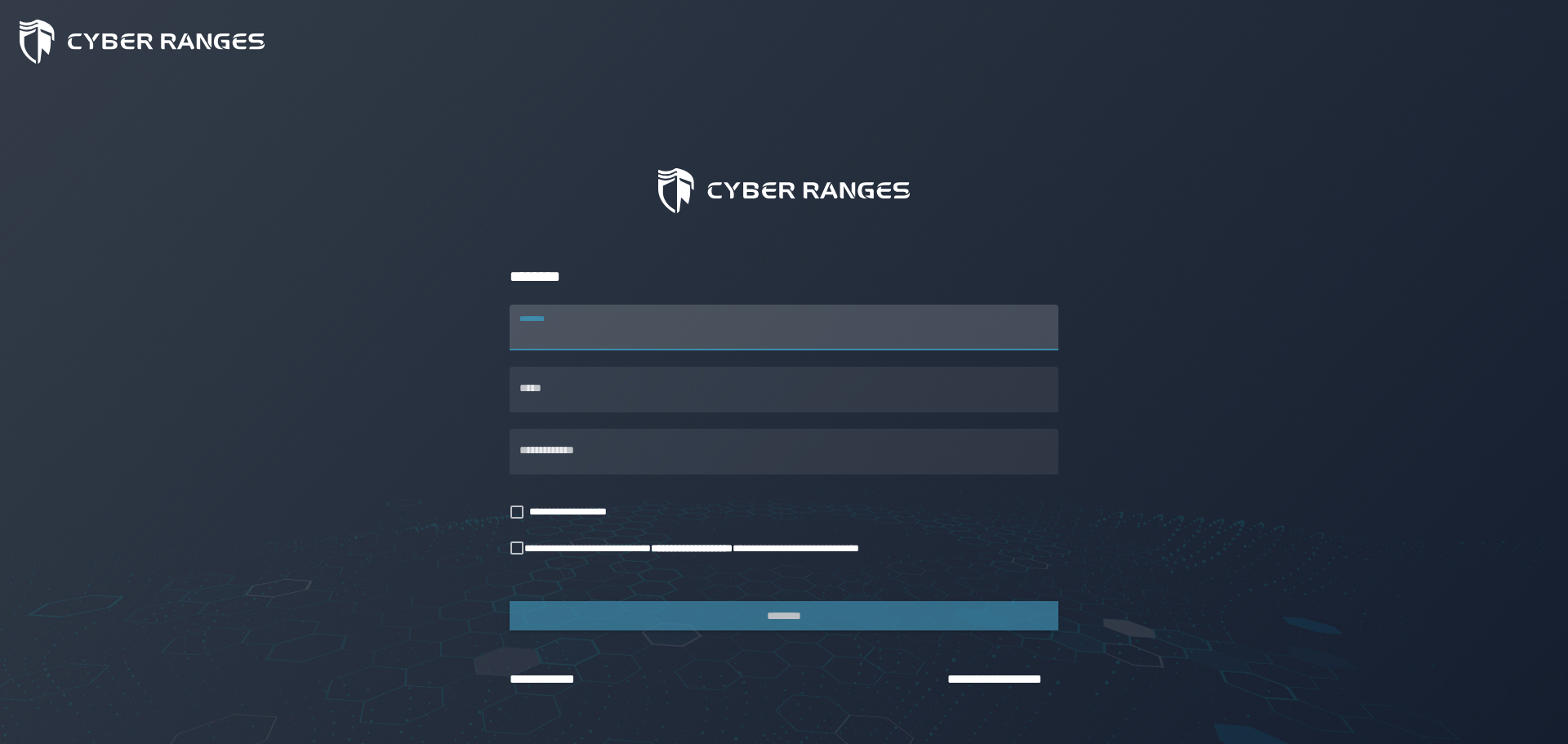 click on "********" at bounding box center [784, 327] 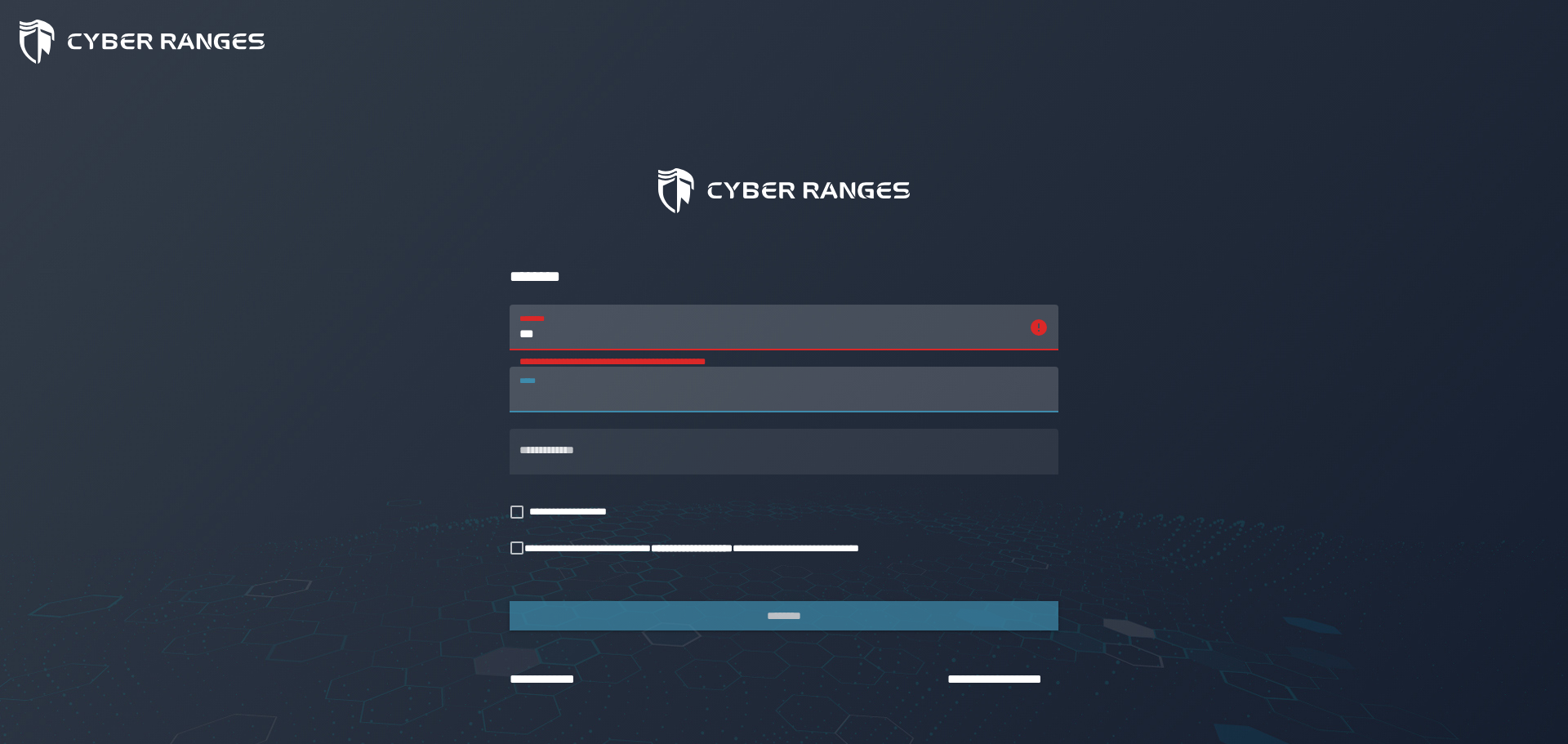 click on "*****" at bounding box center (784, 390) 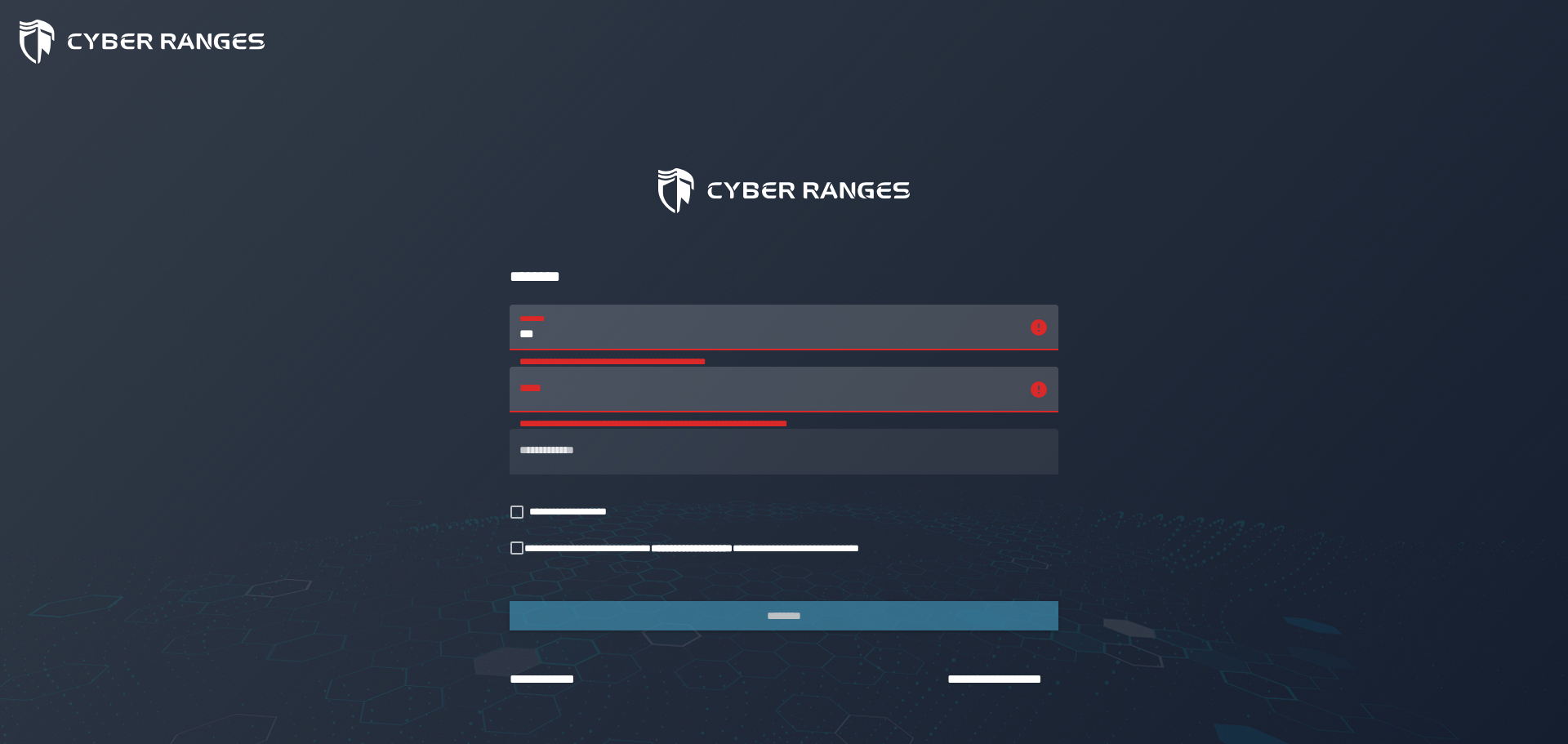 drag, startPoint x: 553, startPoint y: 340, endPoint x: 498, endPoint y: 335, distance: 55.22681 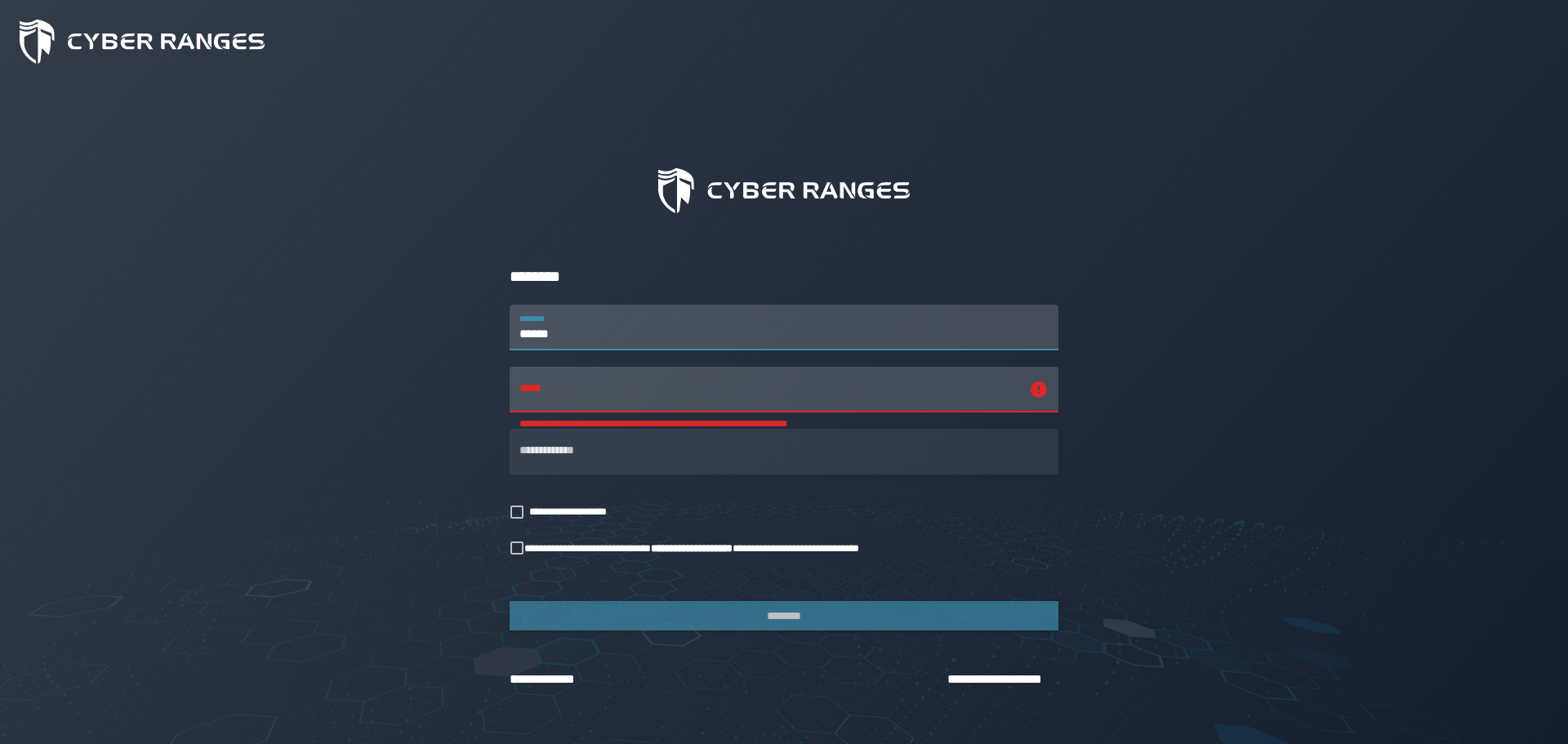 type on "******" 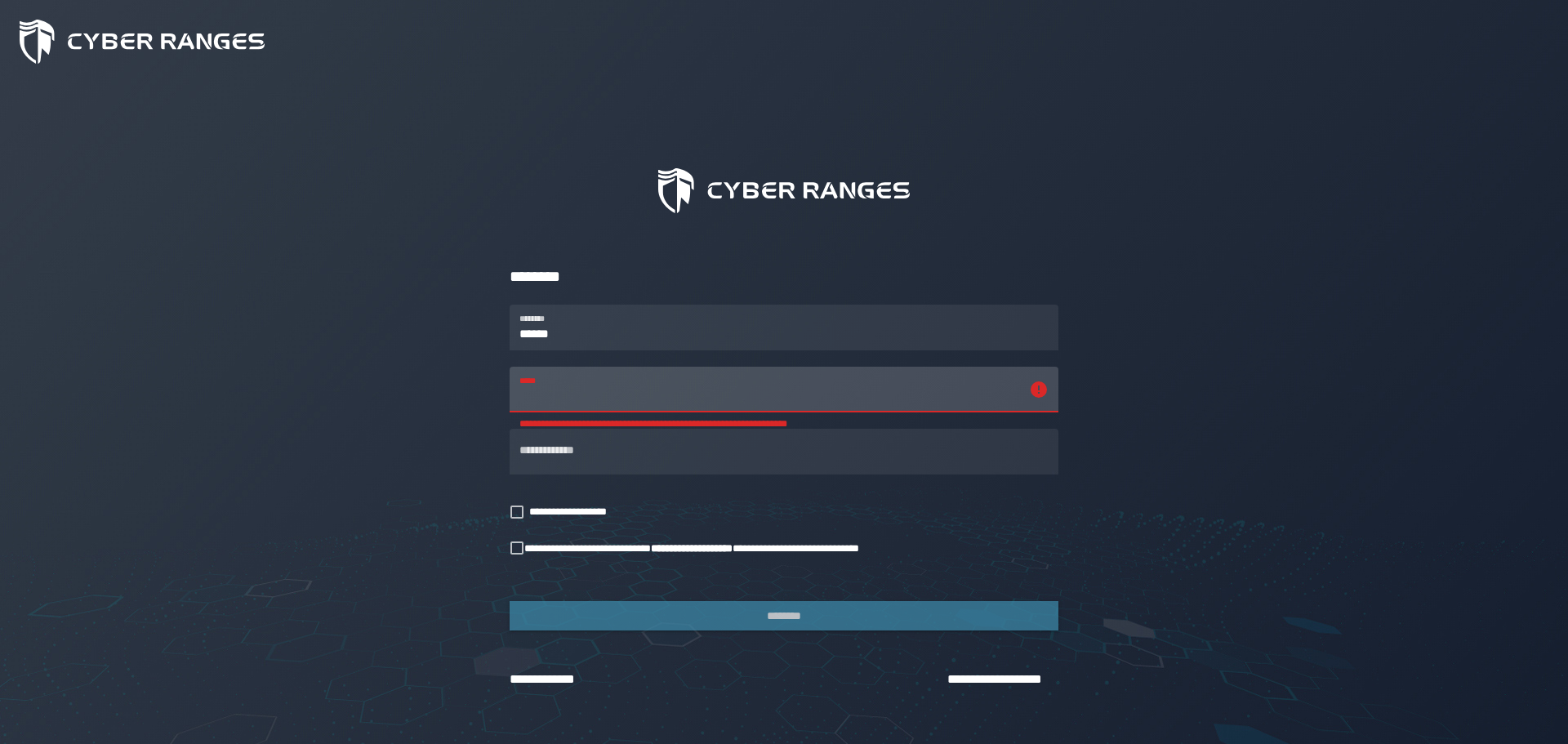 click on "**********" at bounding box center (769, 390) 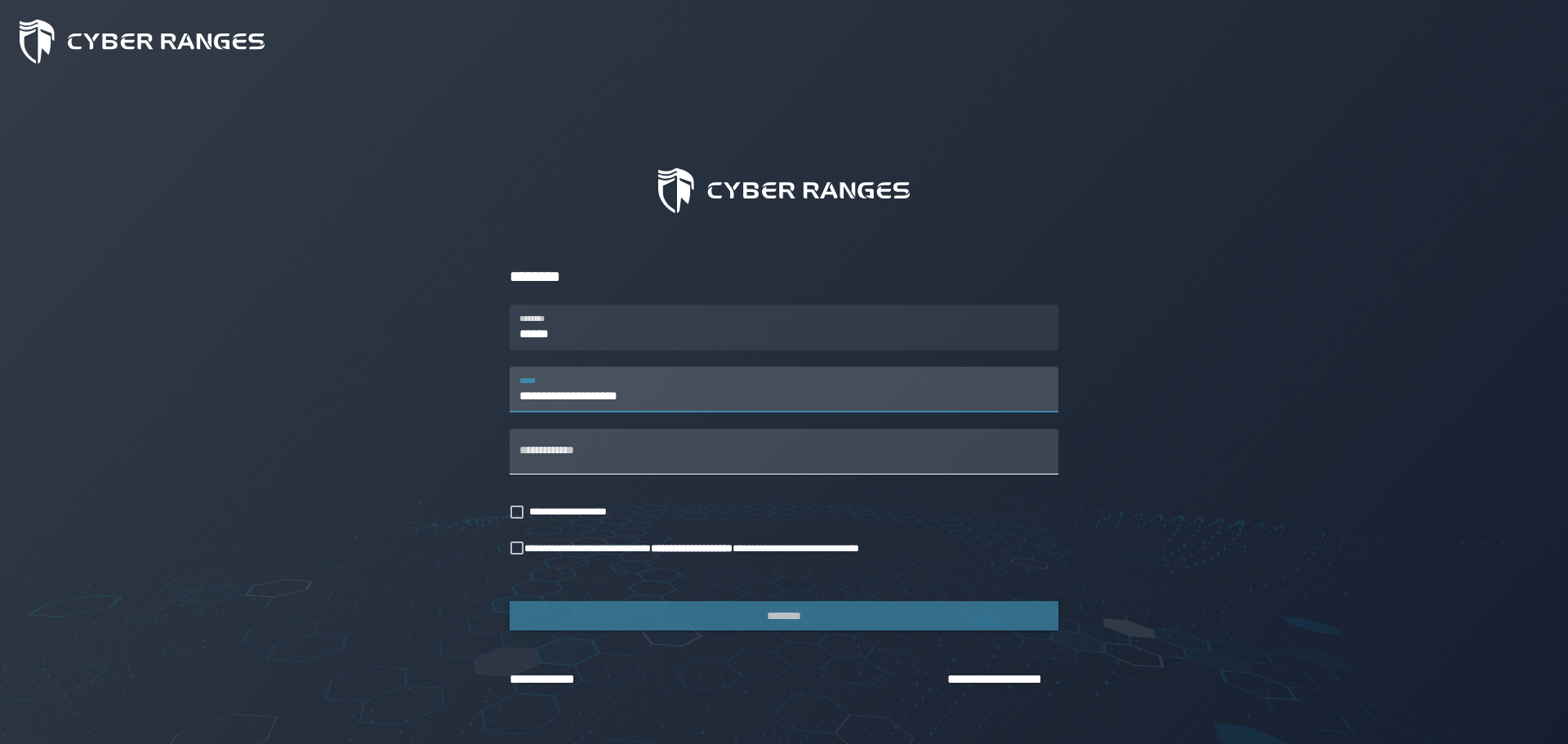 type on "**********" 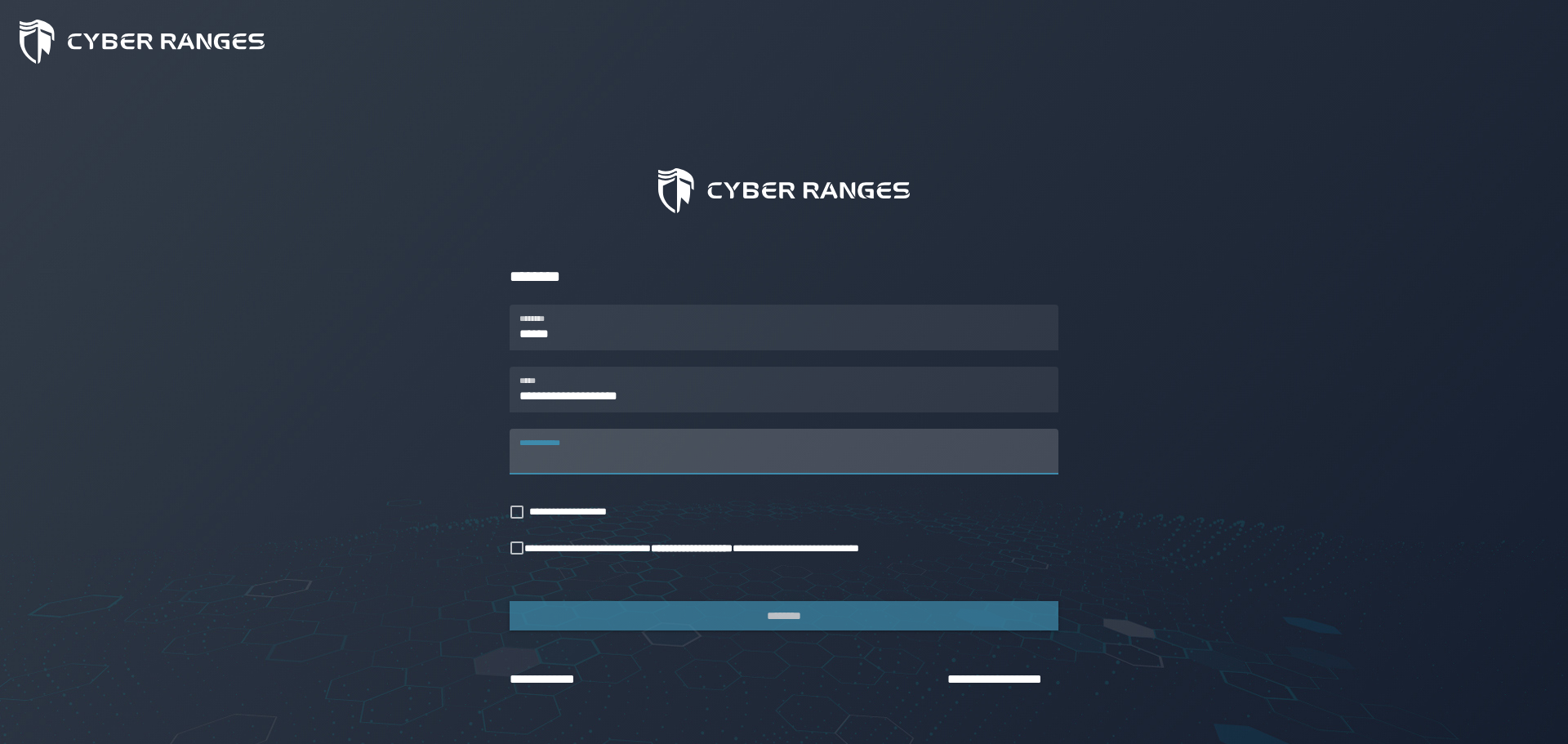 click on "**********" at bounding box center [784, 452] 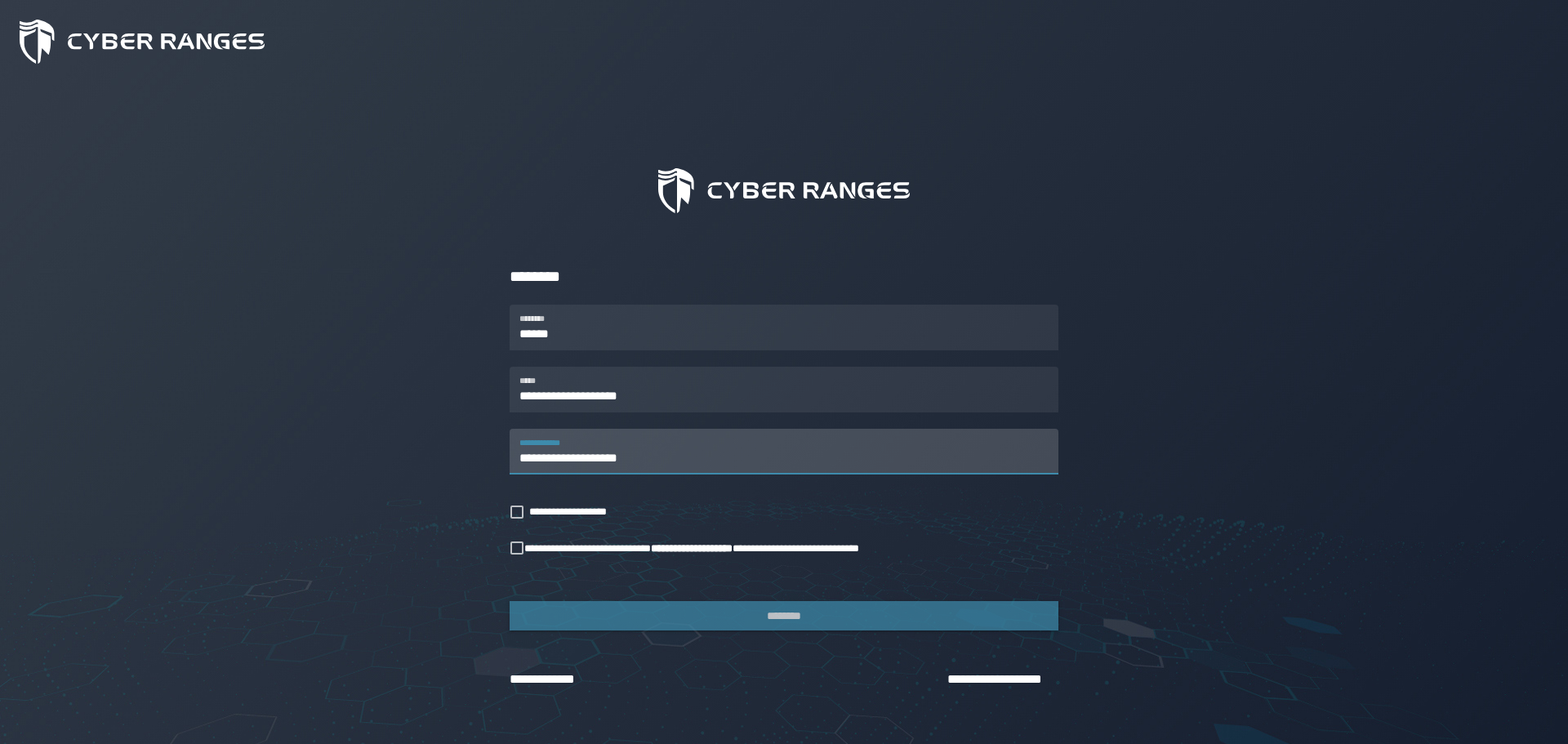 type on "**********" 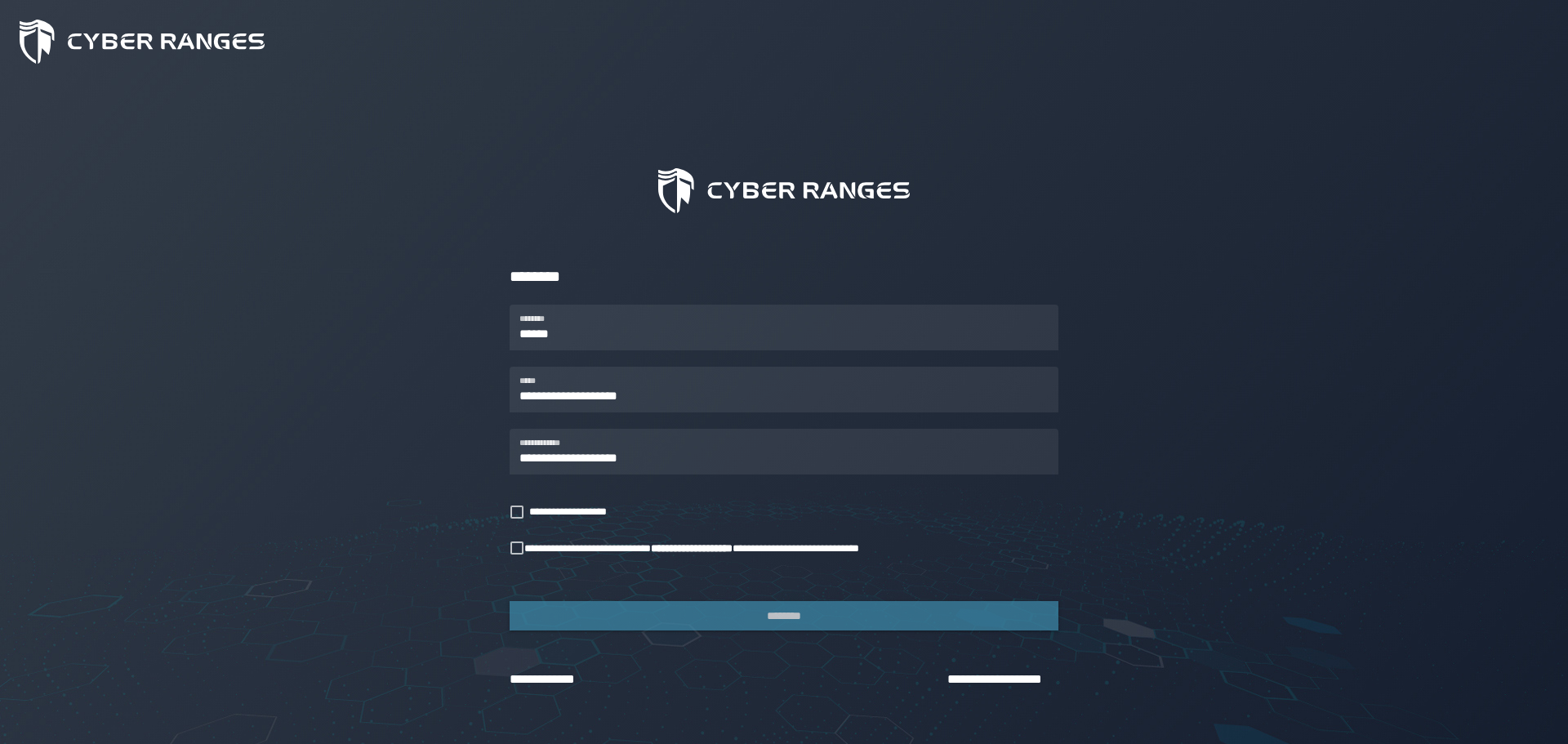 click on "**********" at bounding box center [784, 477] 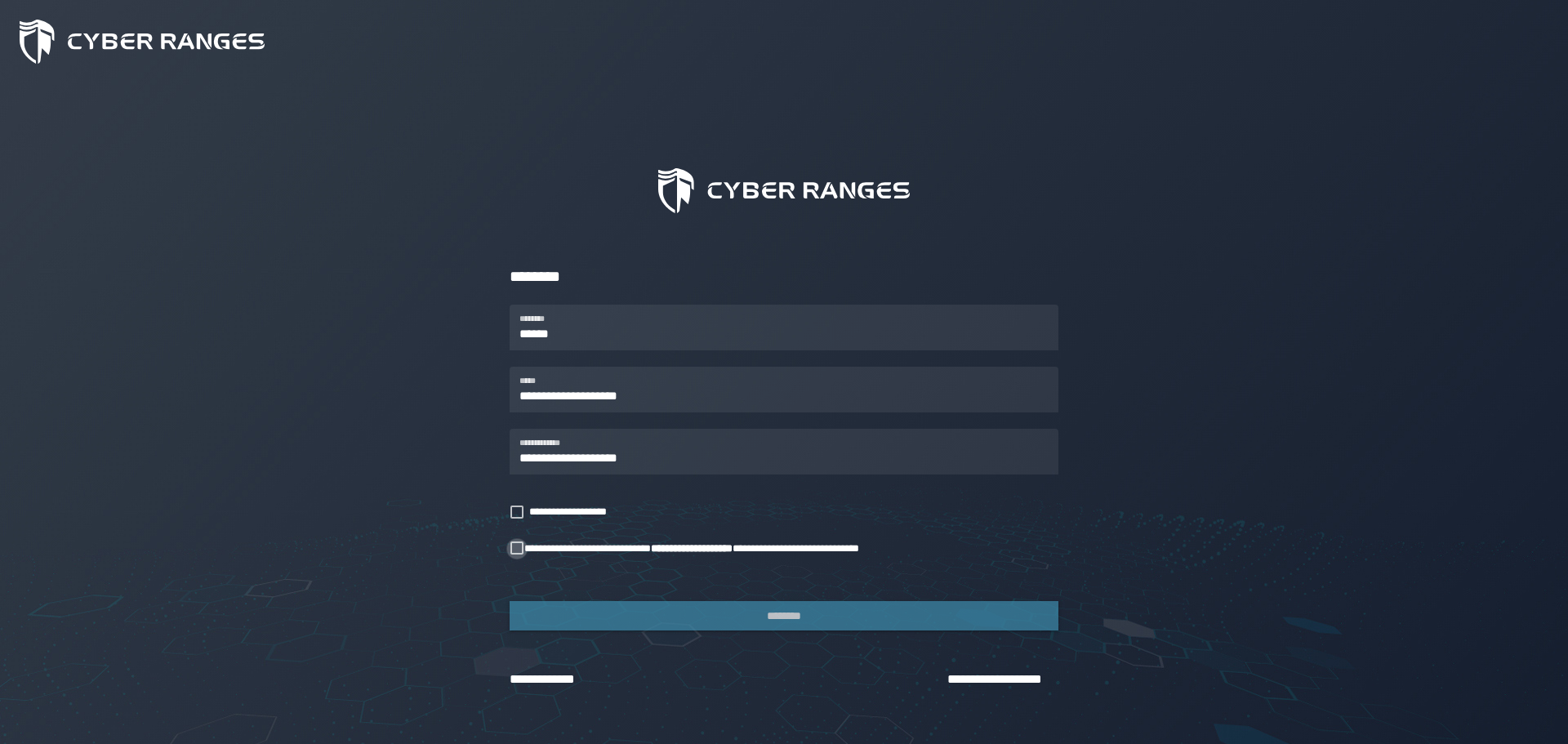 click 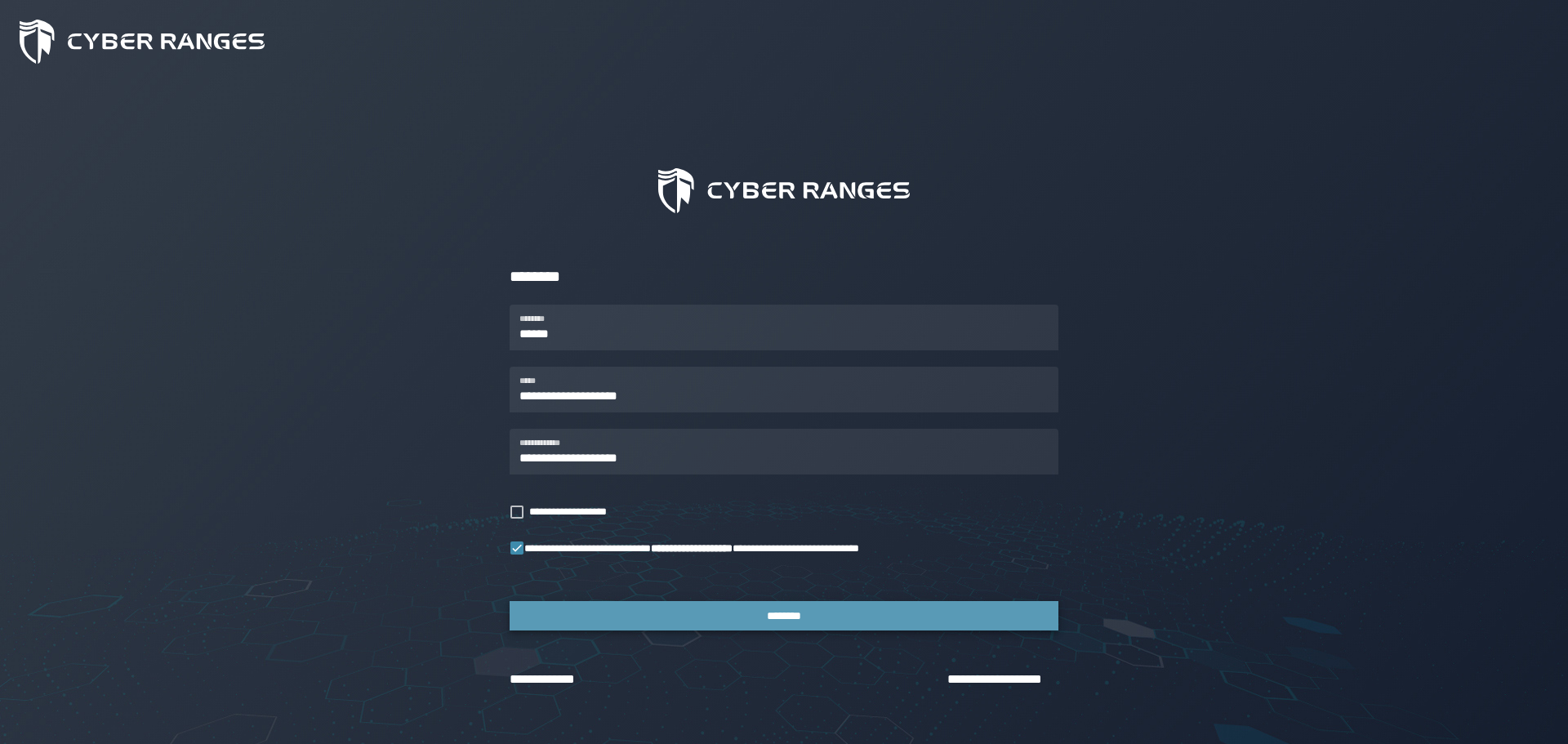 click on "********" at bounding box center [784, 616] 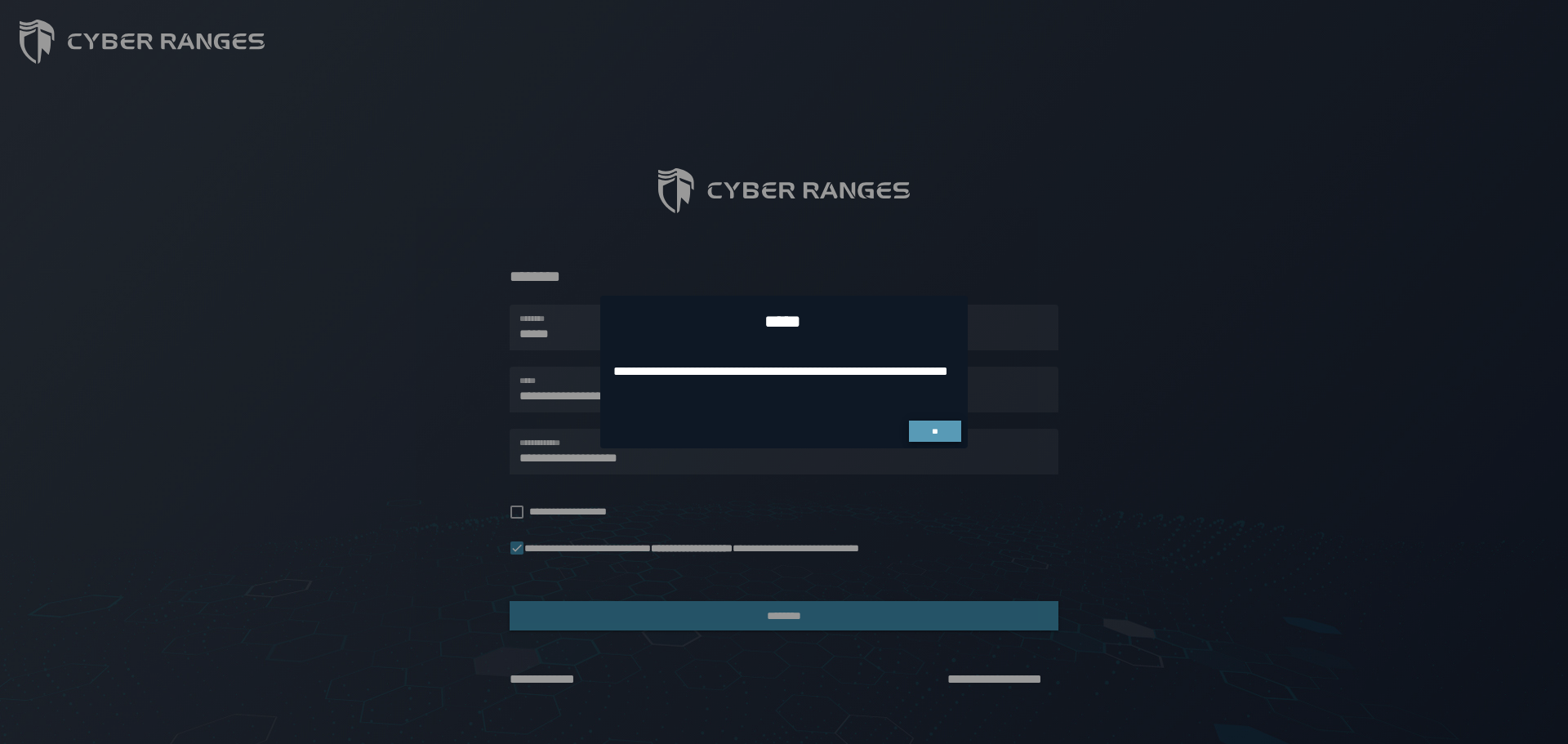 click on "**" at bounding box center (934, 431) 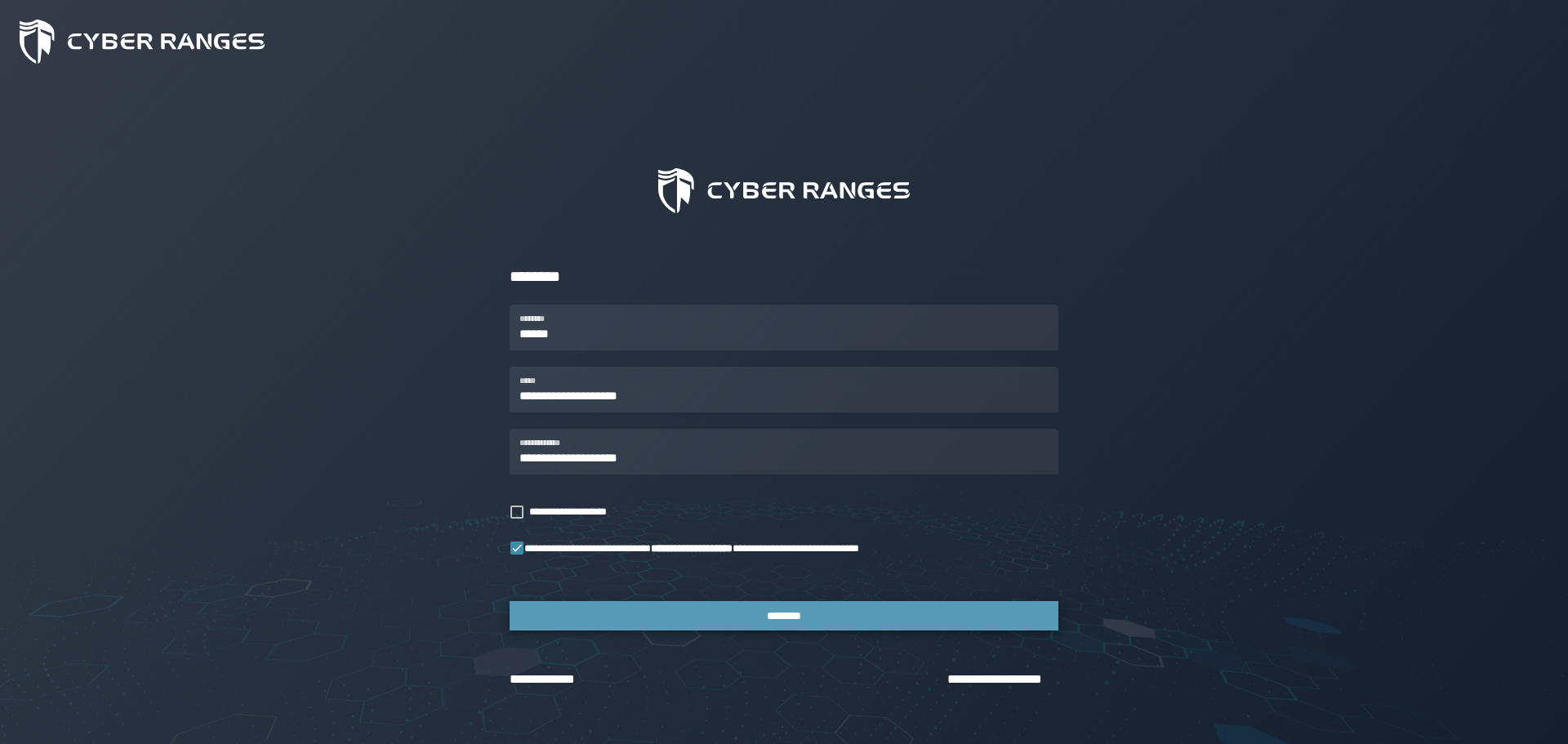 click on "********" at bounding box center [784, 616] 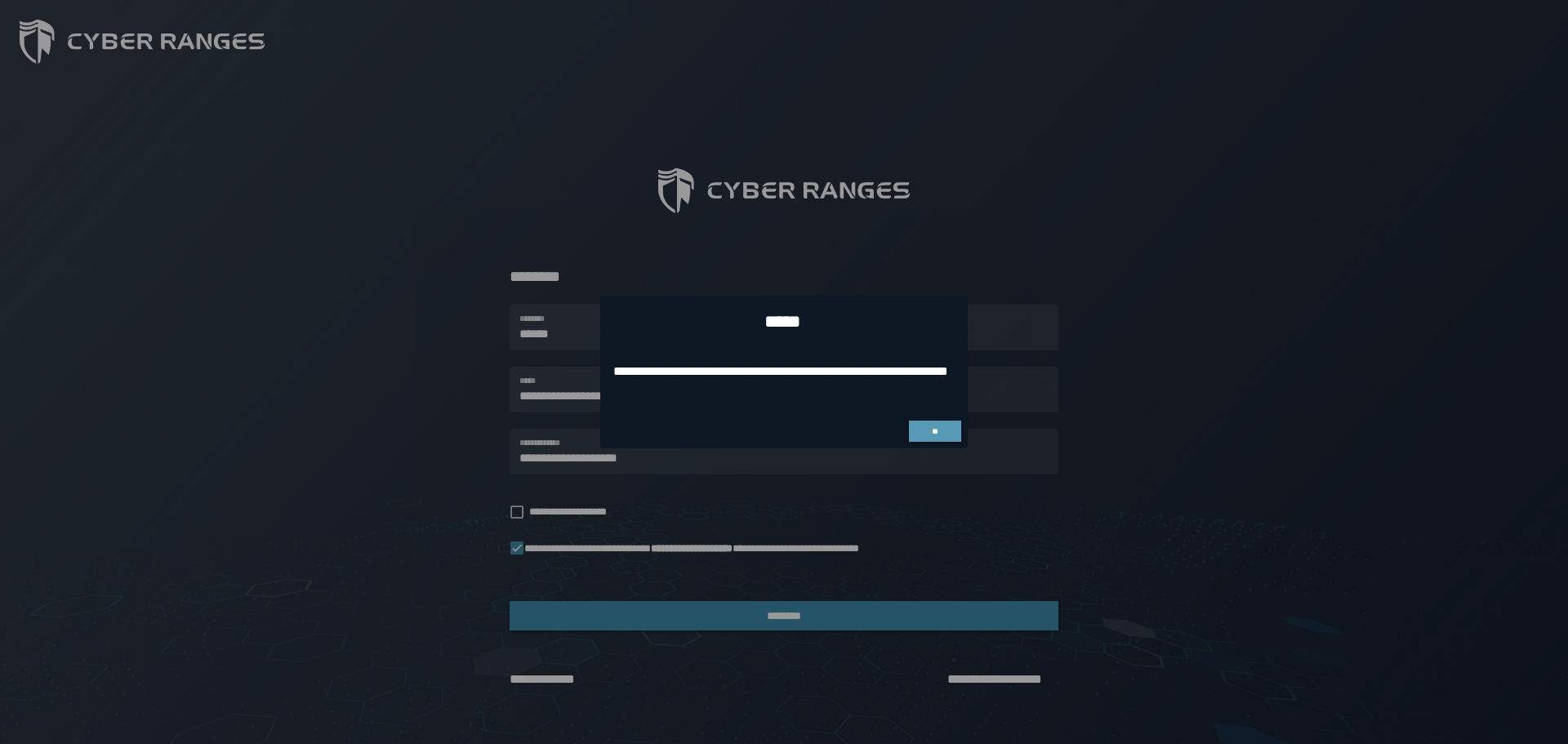 click on "**" at bounding box center [935, 431] 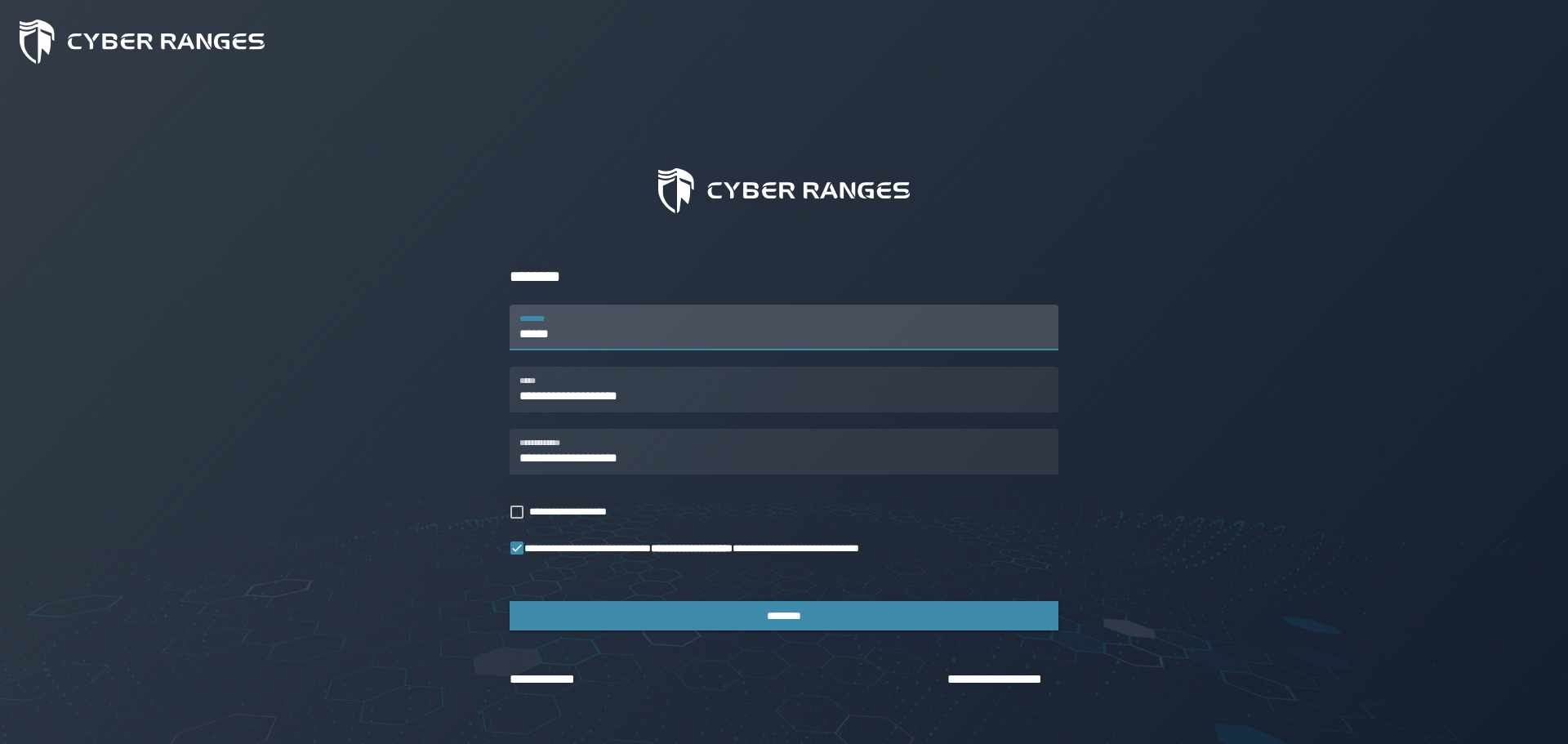 drag, startPoint x: 571, startPoint y: 336, endPoint x: 492, endPoint y: 338, distance: 79.02531 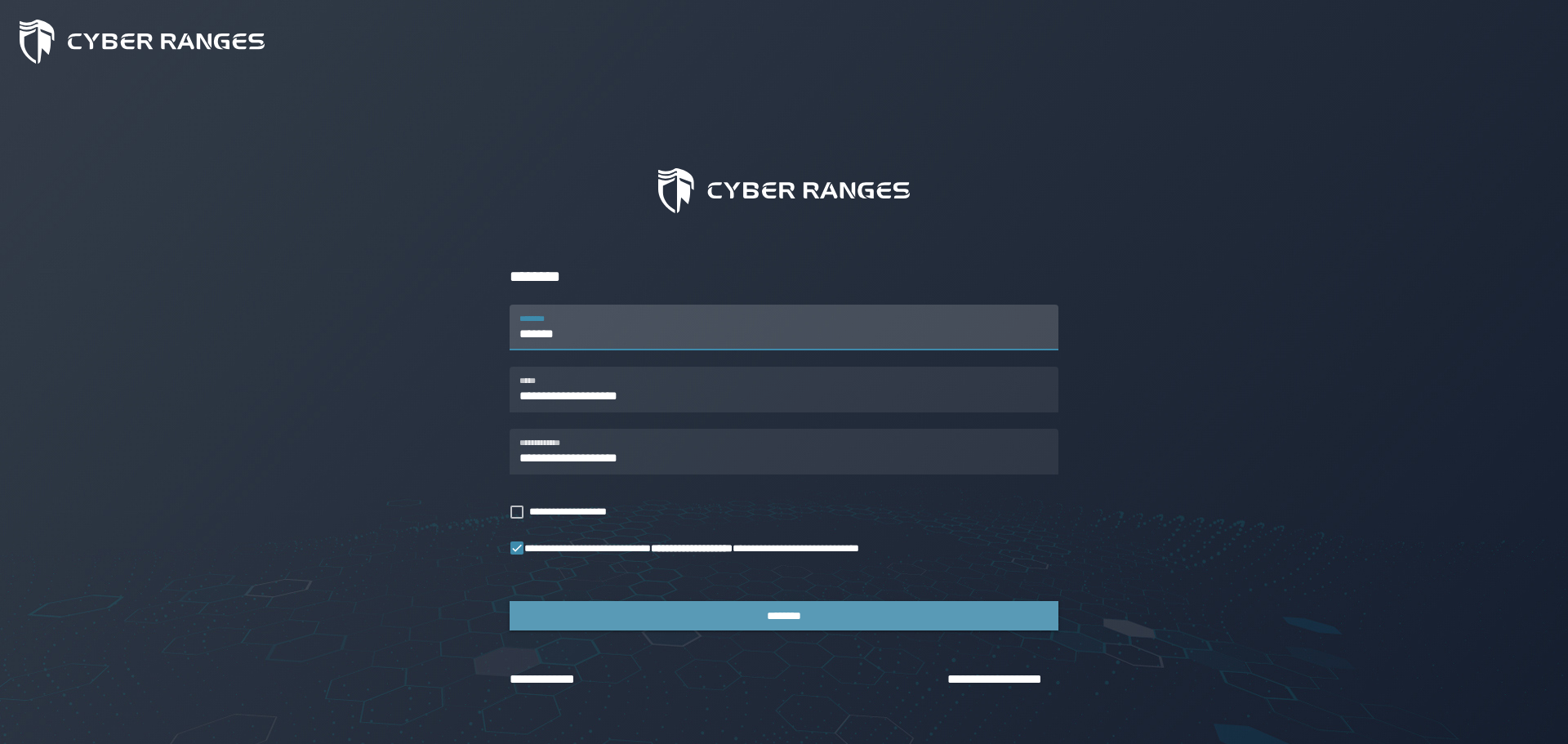type on "*******" 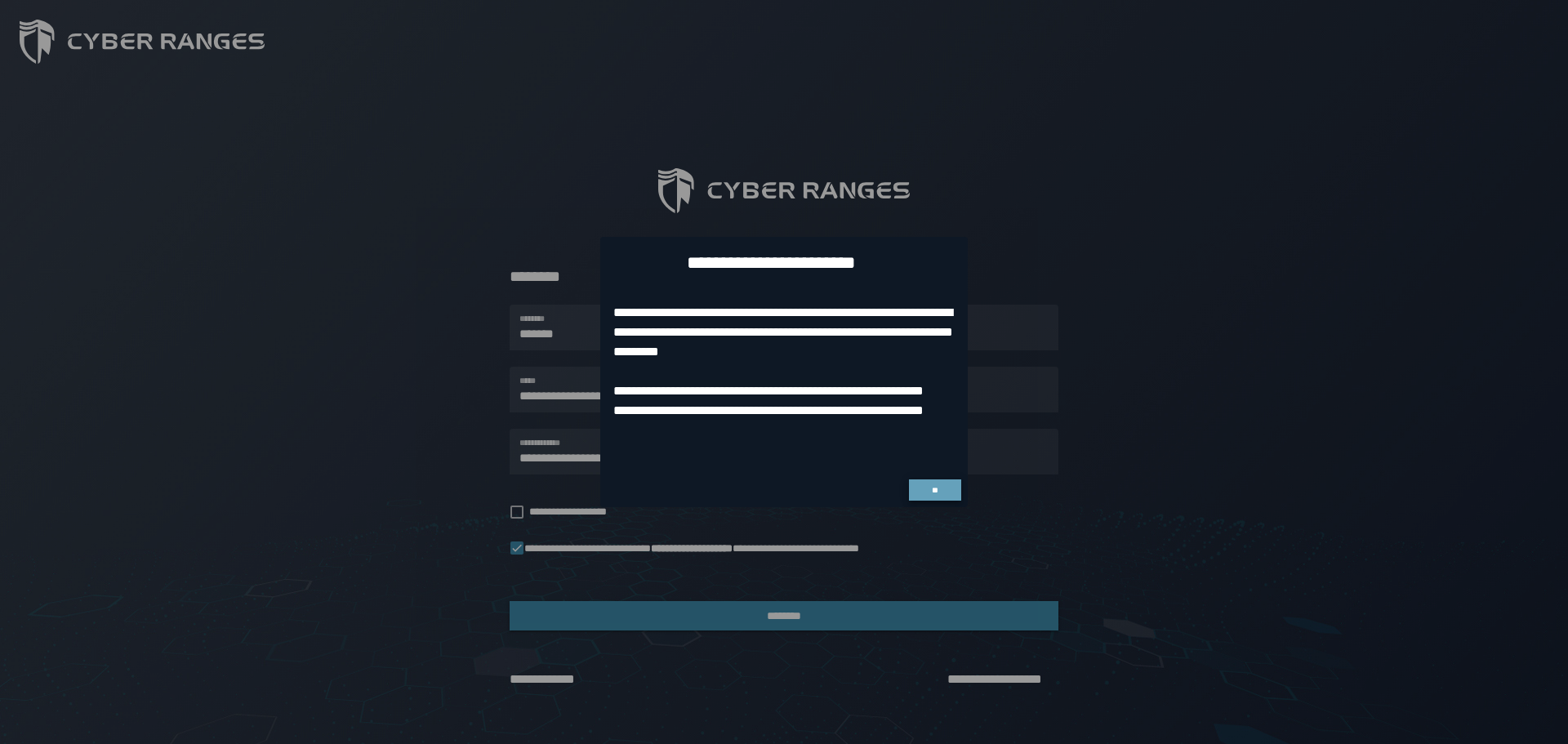 click on "**" at bounding box center (935, 490) 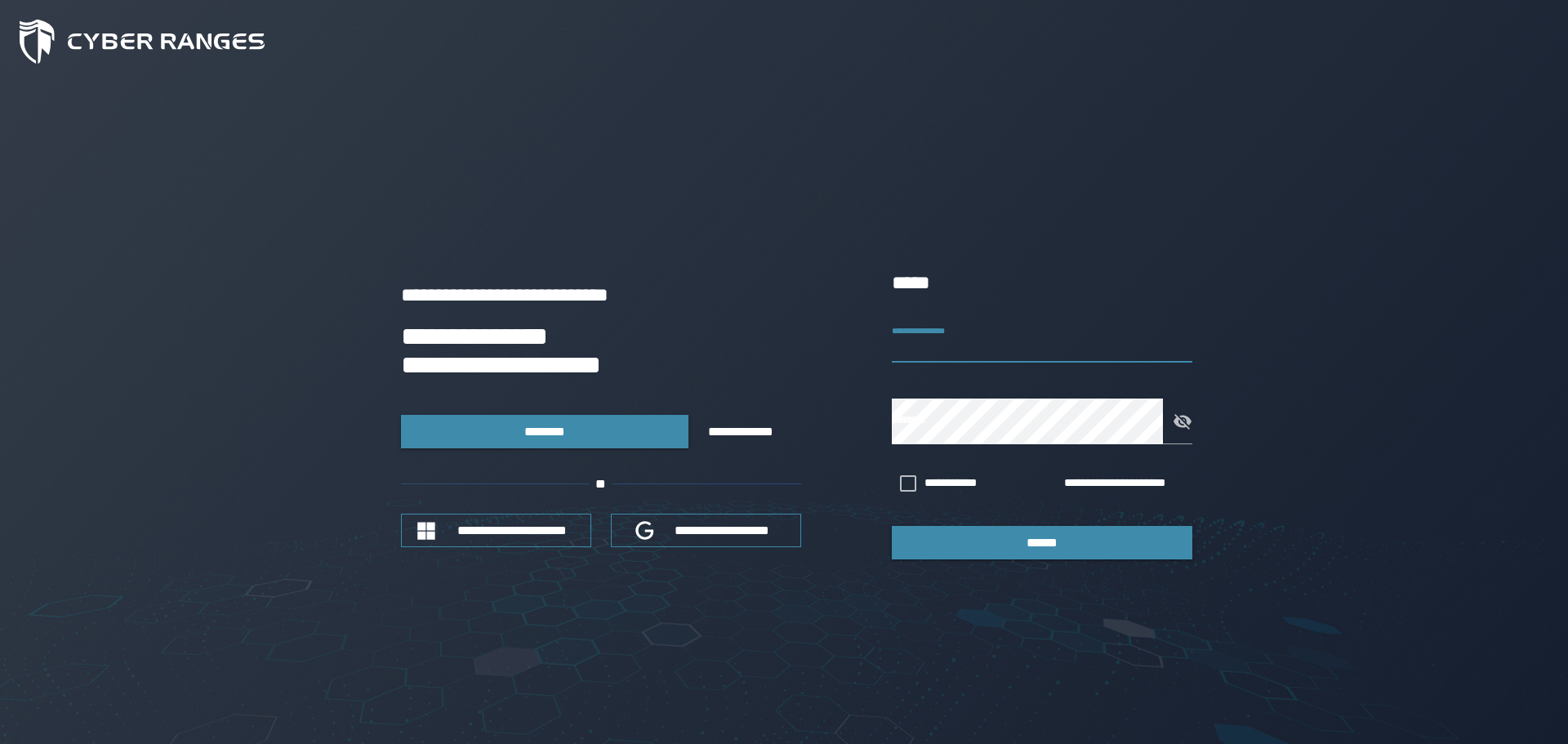 click on "**********" at bounding box center [1042, 340] 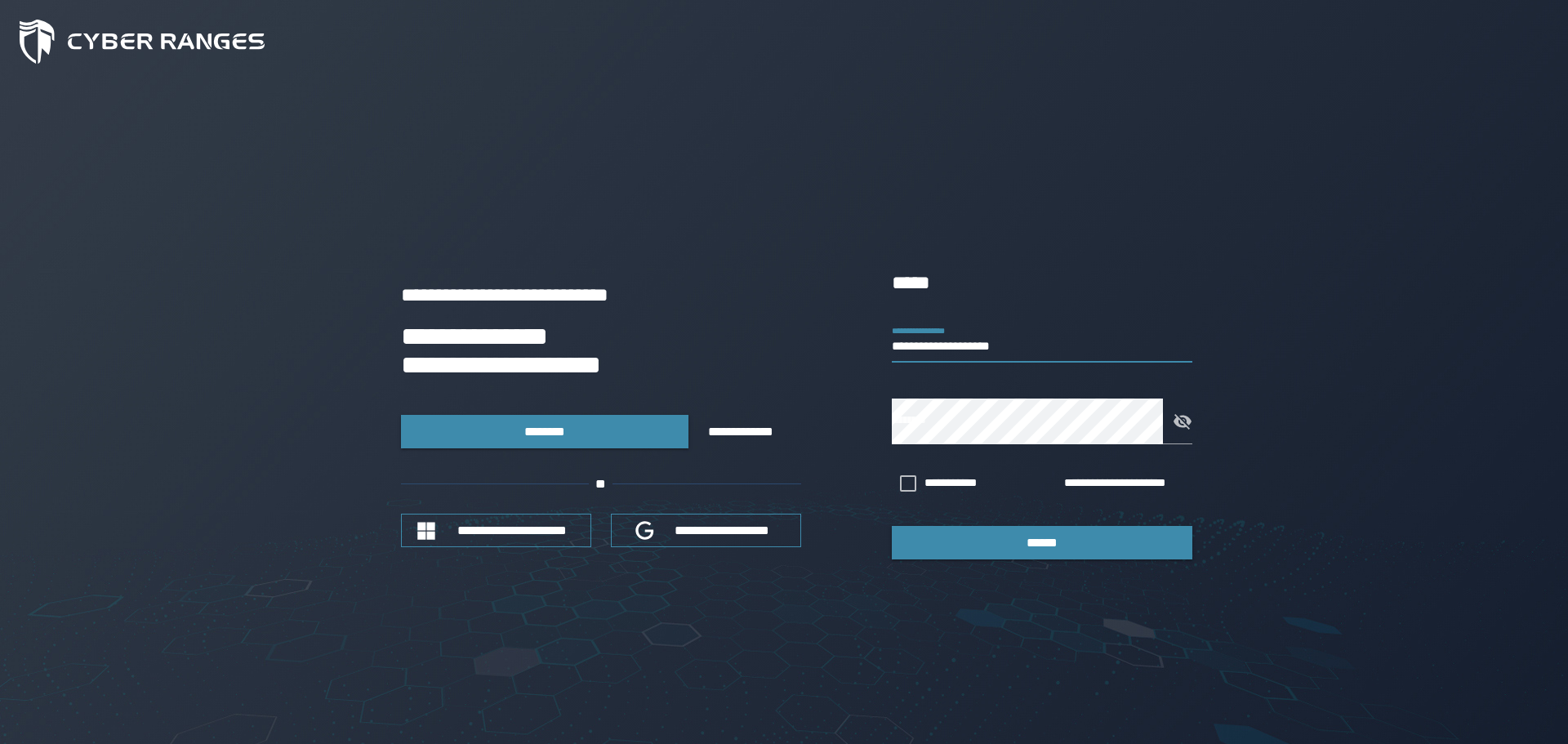 type on "**********" 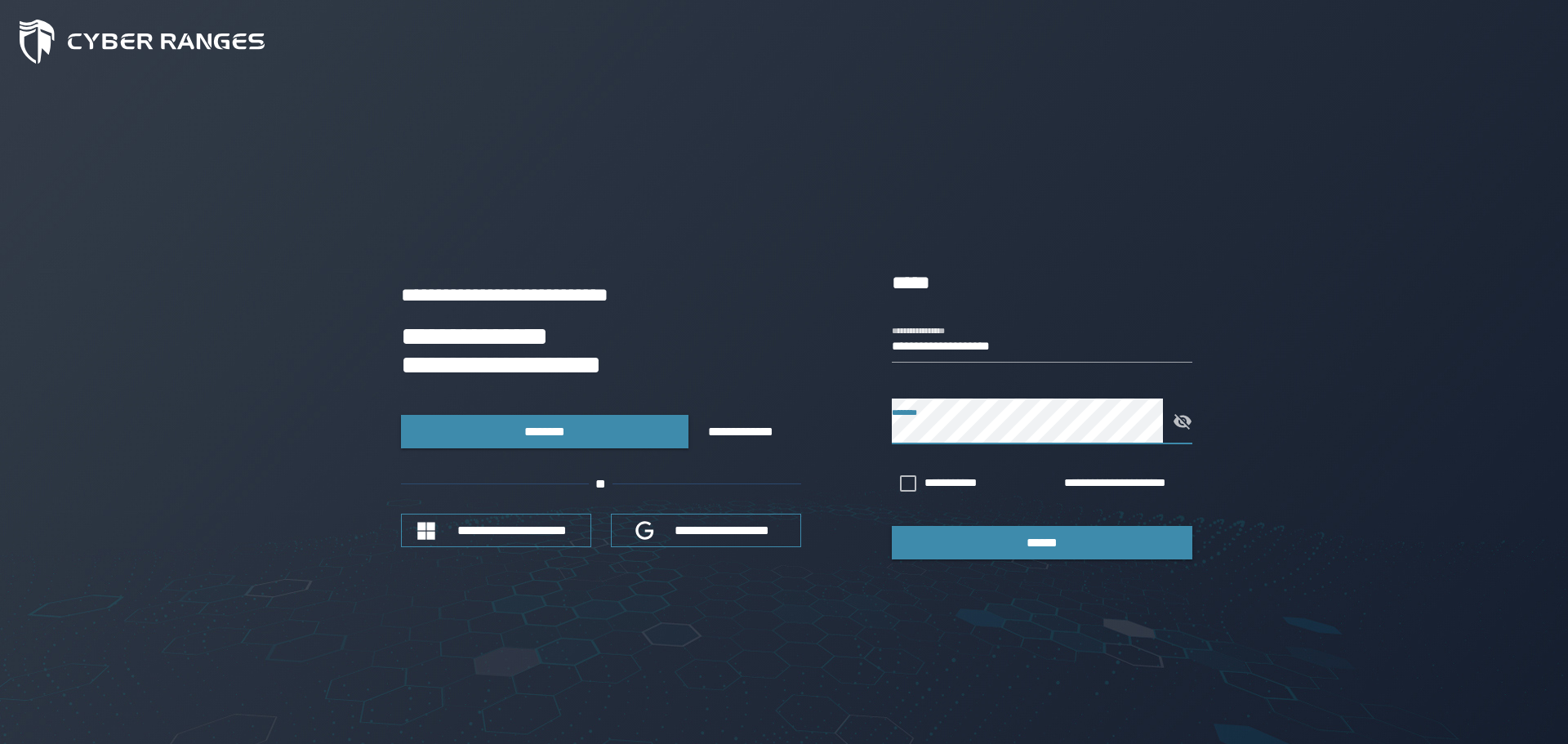 click 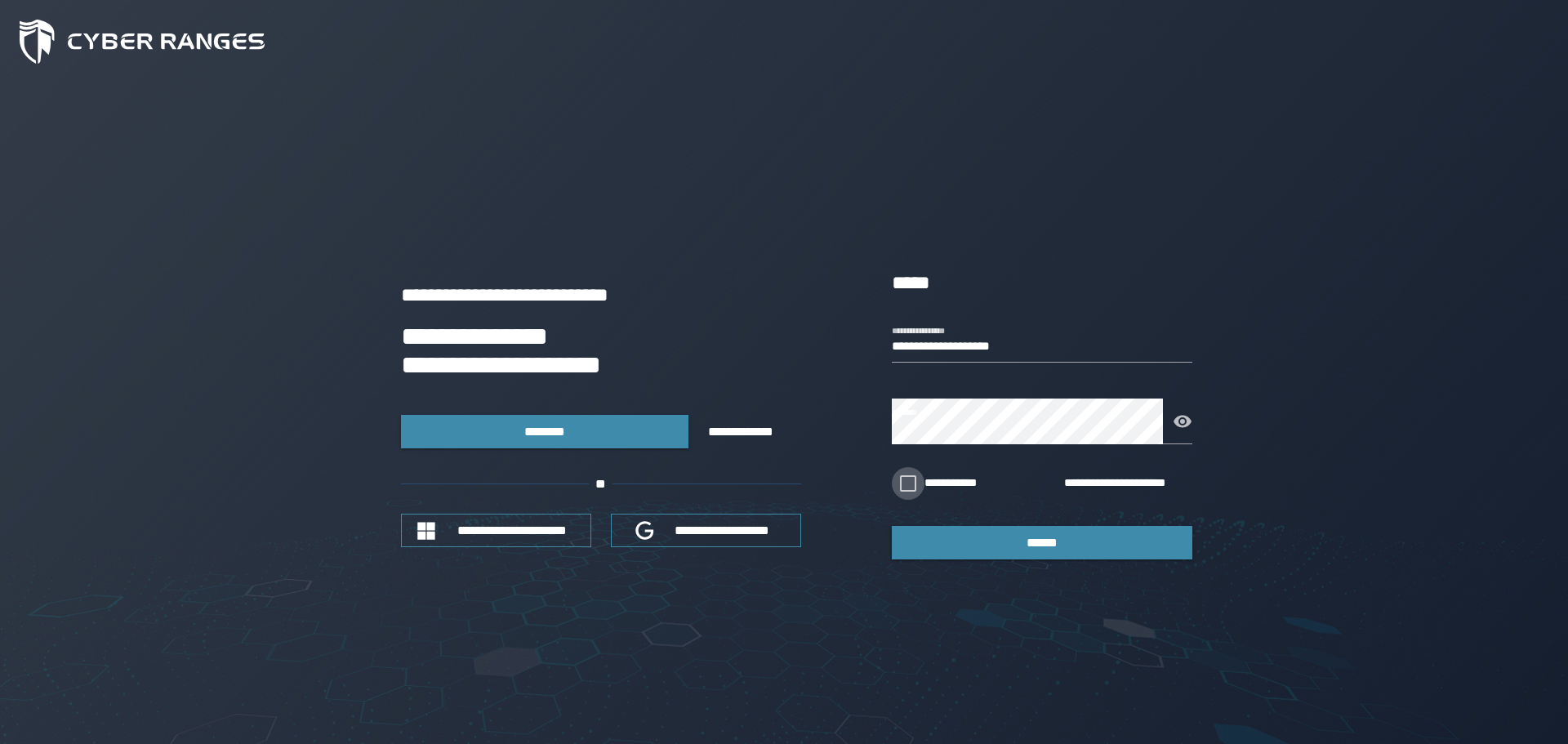 click 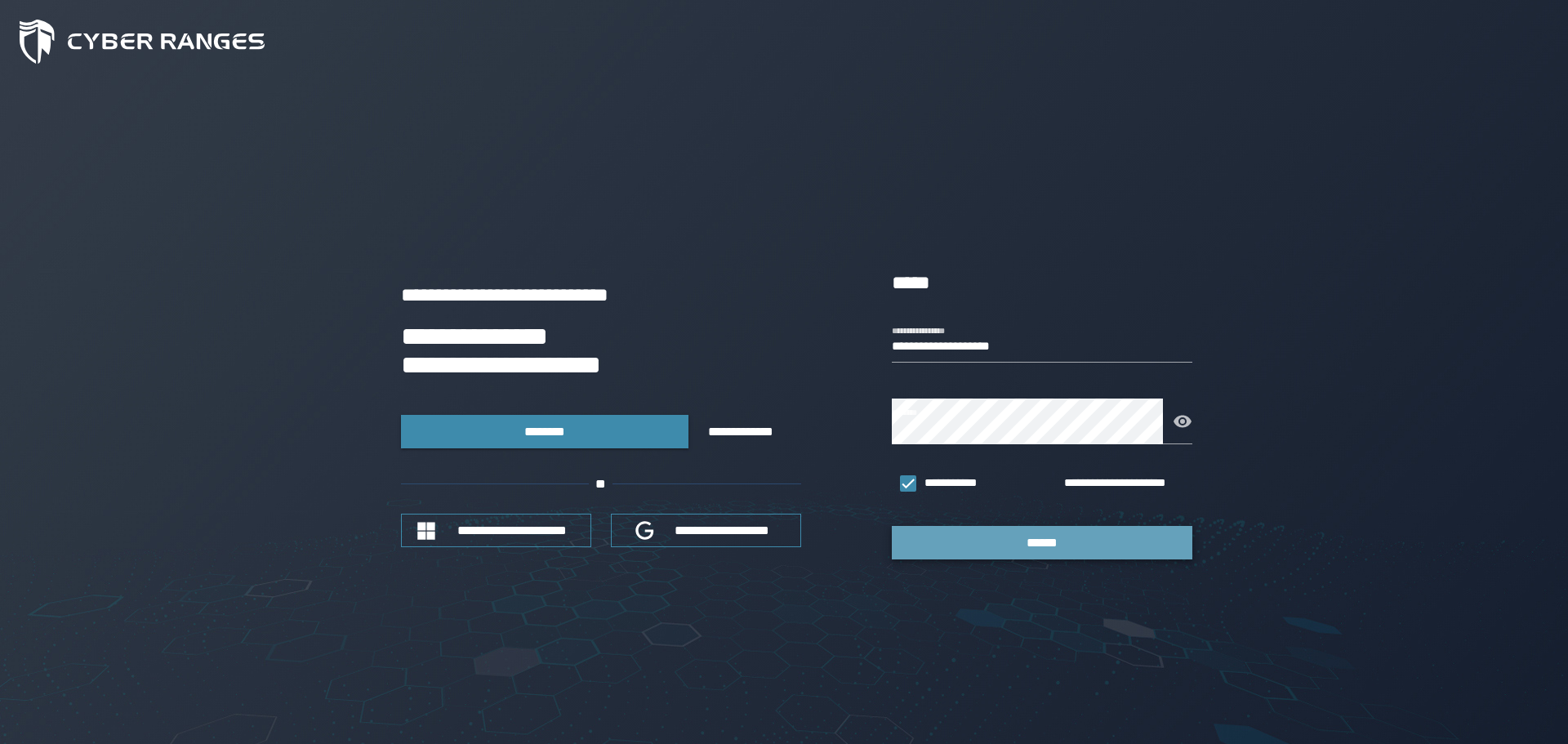 click on "******" at bounding box center (1042, 542) 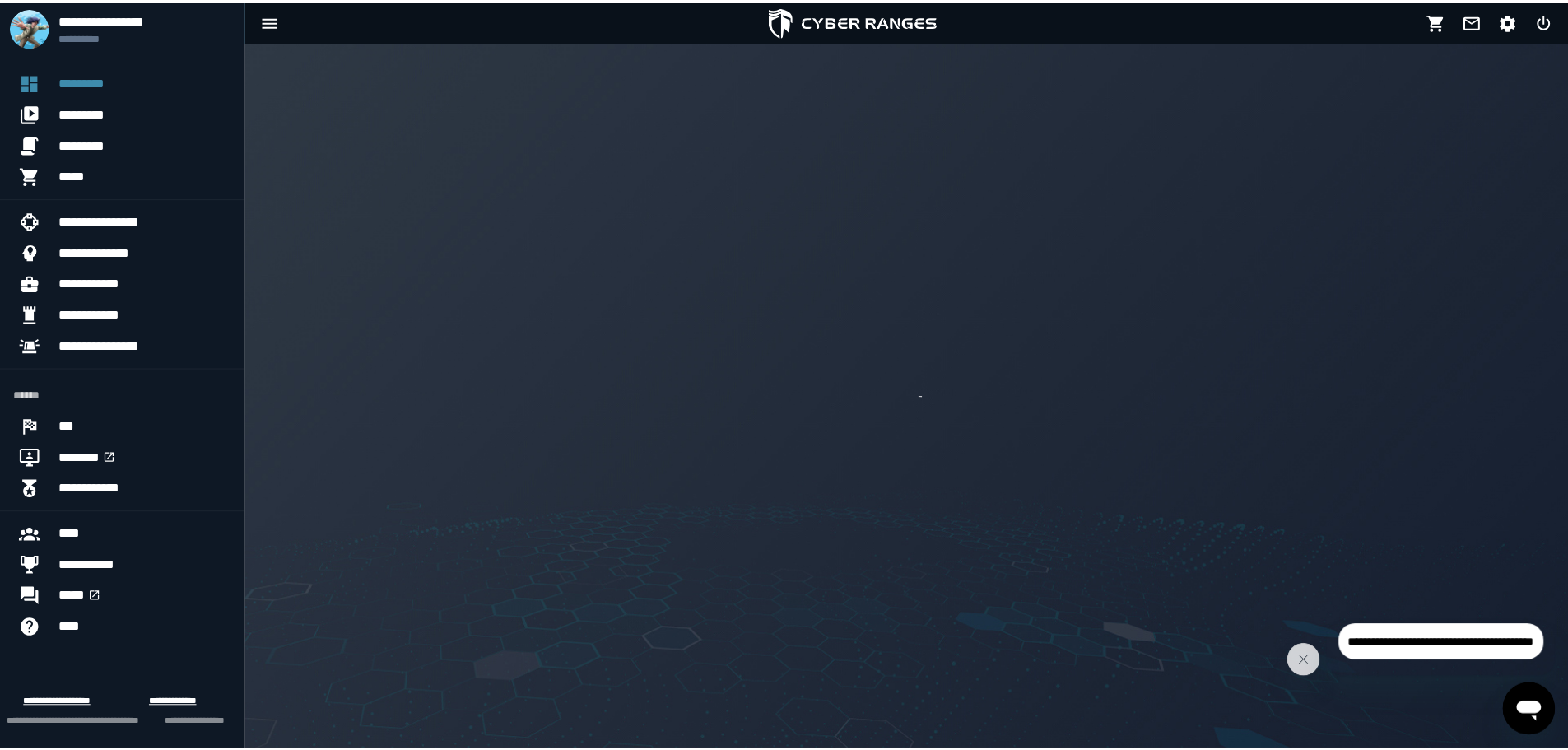 scroll, scrollTop: 0, scrollLeft: 0, axis: both 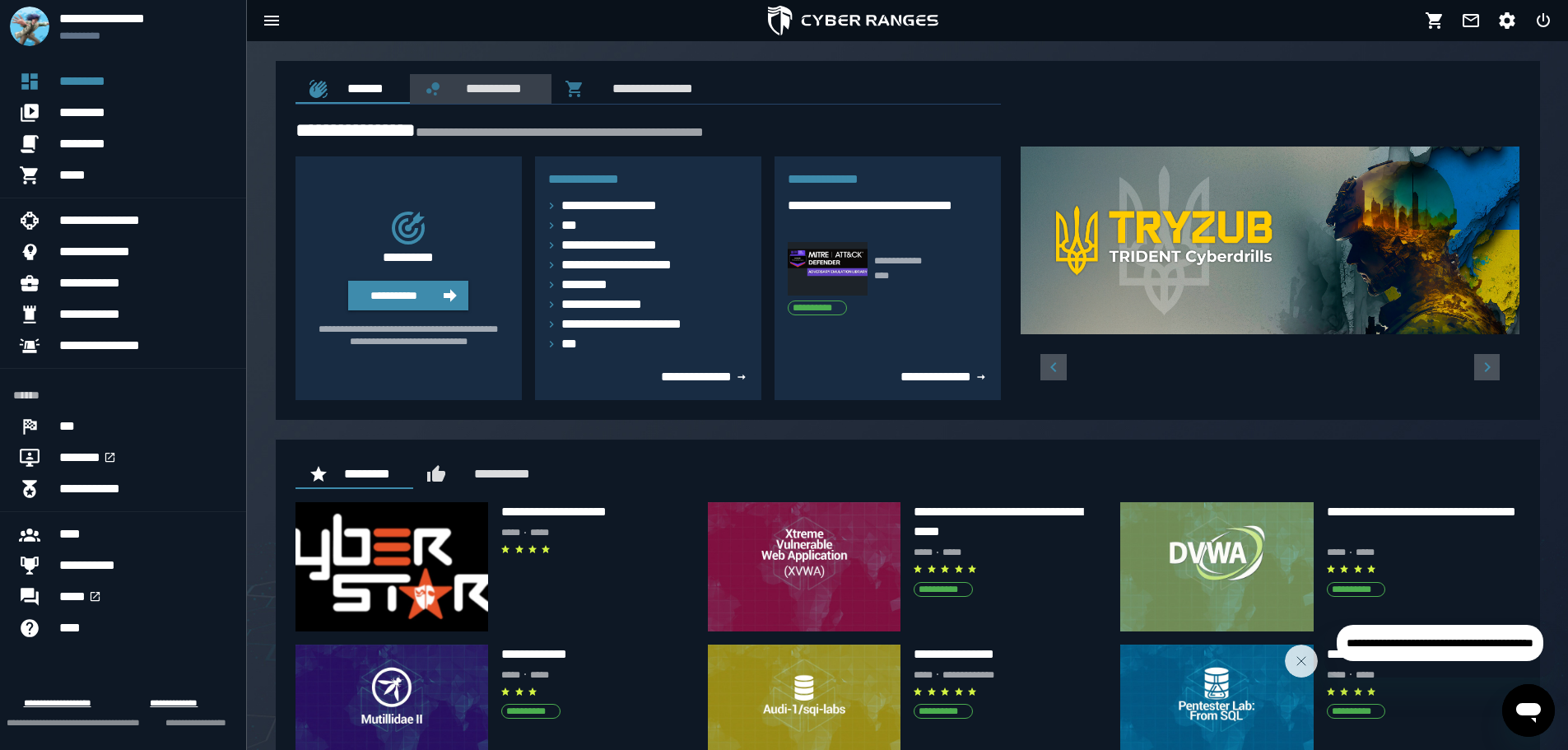click on "**********" at bounding box center [491, 88] 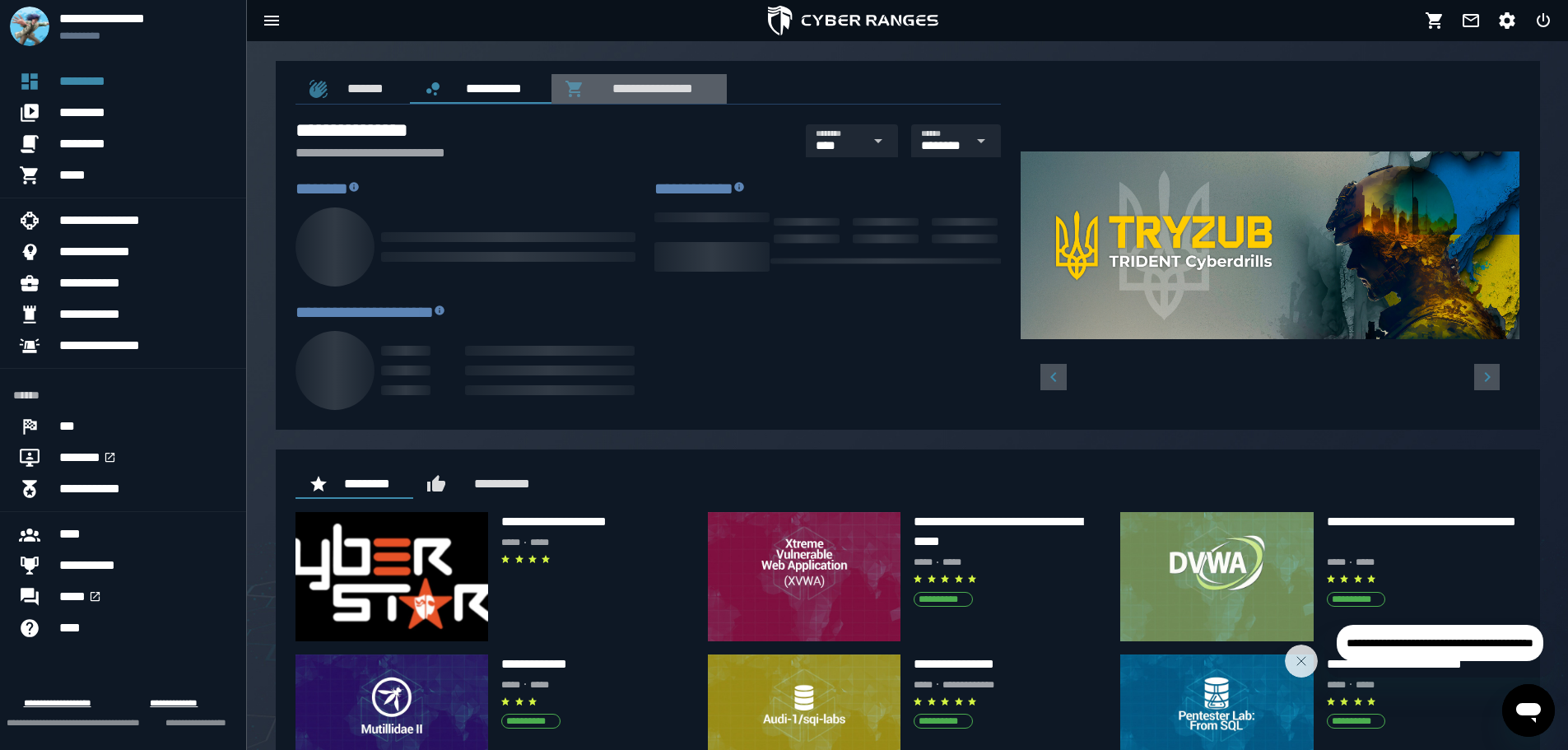 click on "**********" at bounding box center [649, 88] 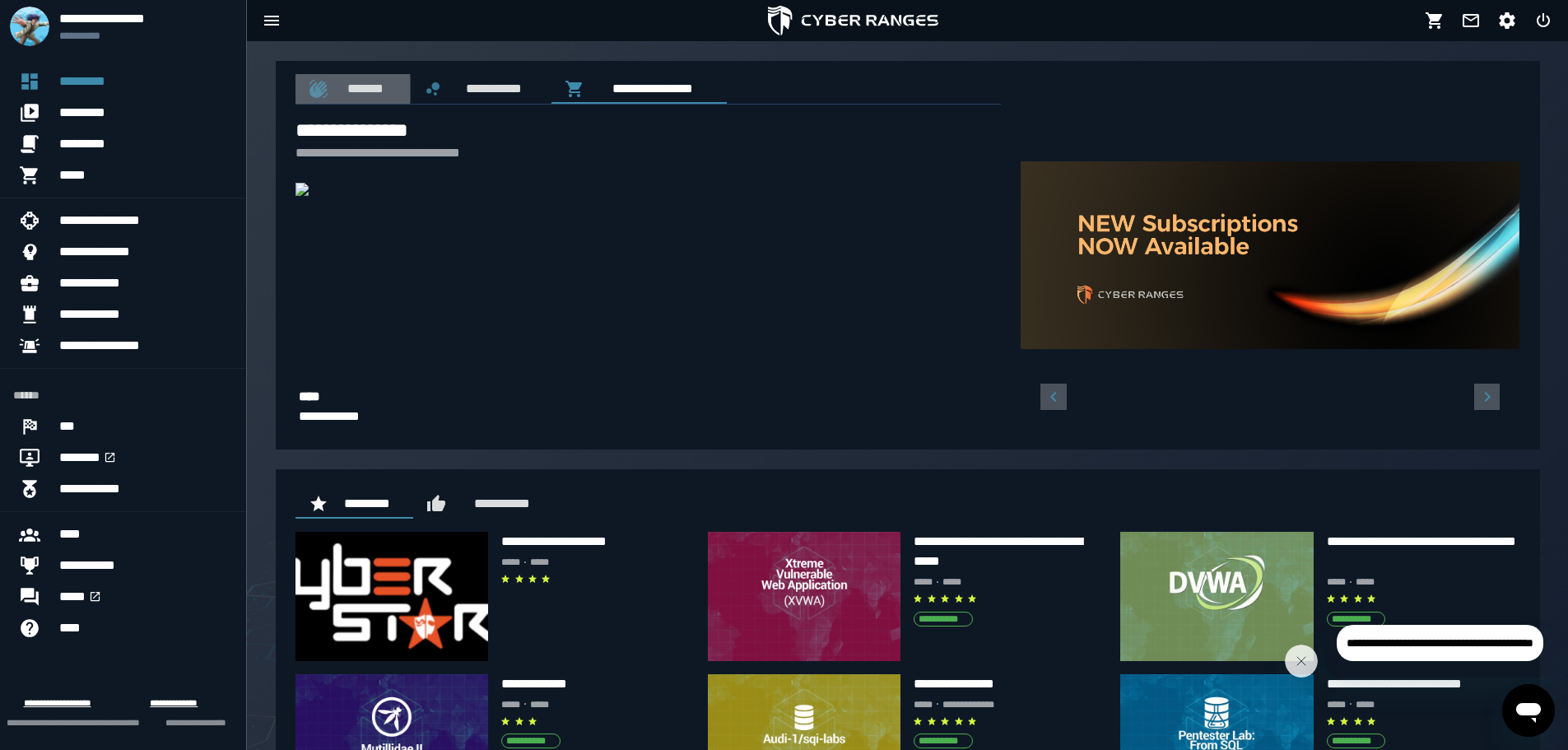 click on "*******" at bounding box center [363, 88] 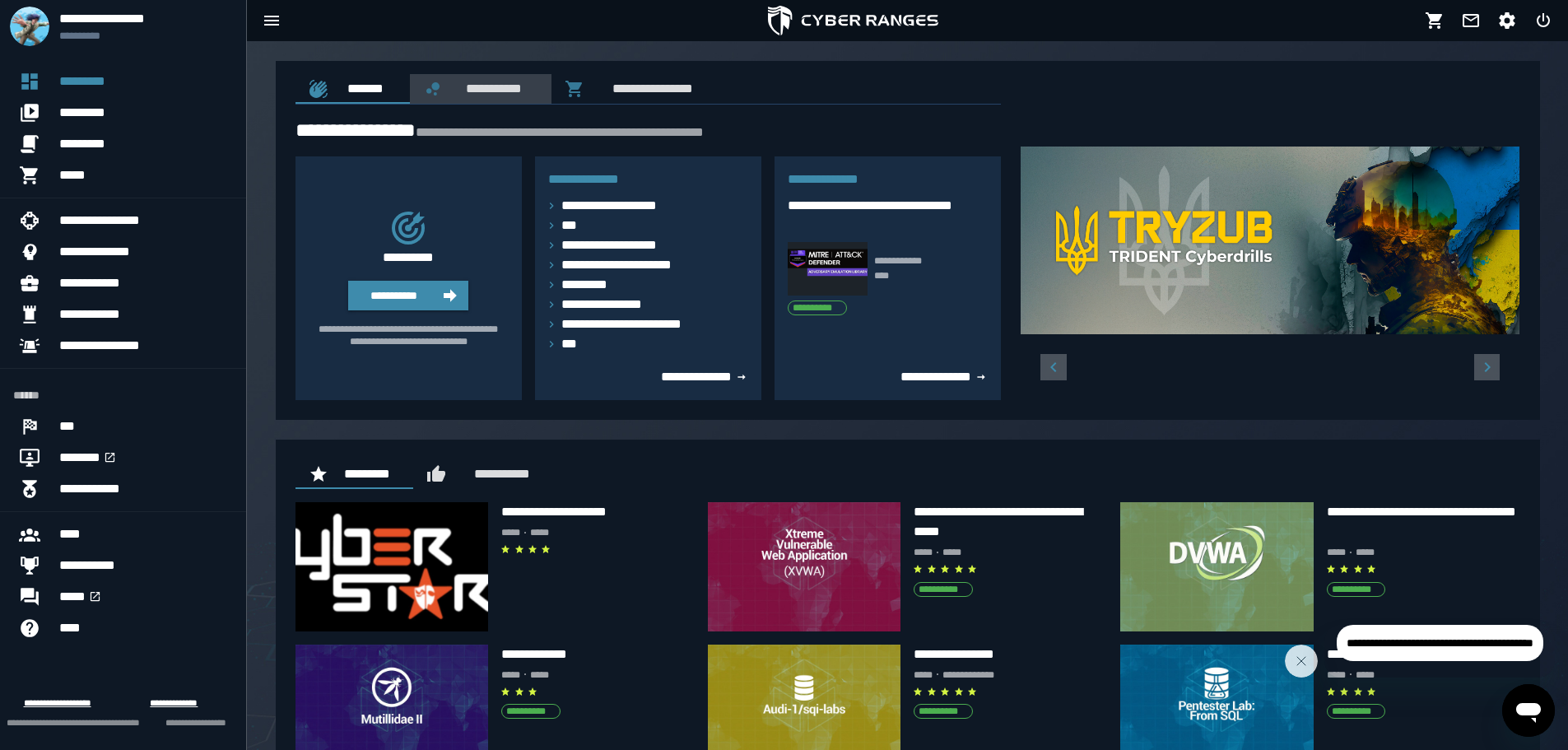 click on "**********" at bounding box center (491, 88) 